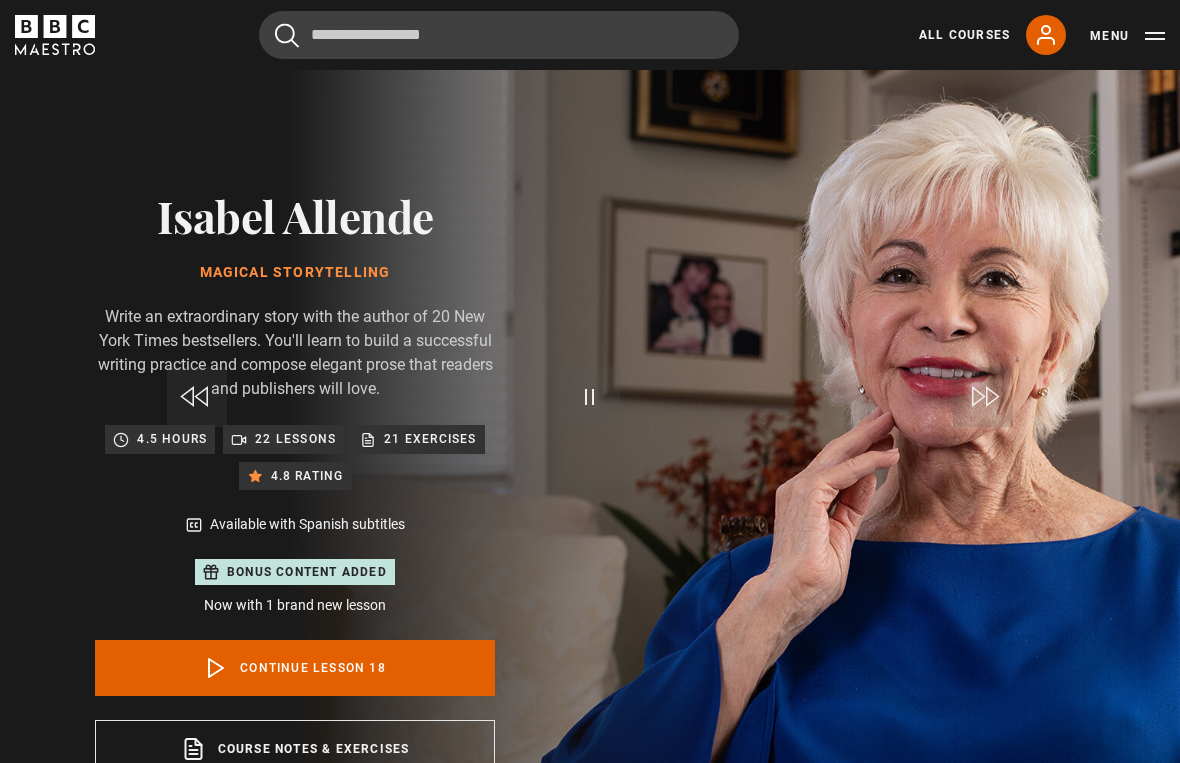 scroll, scrollTop: 24, scrollLeft: 0, axis: vertical 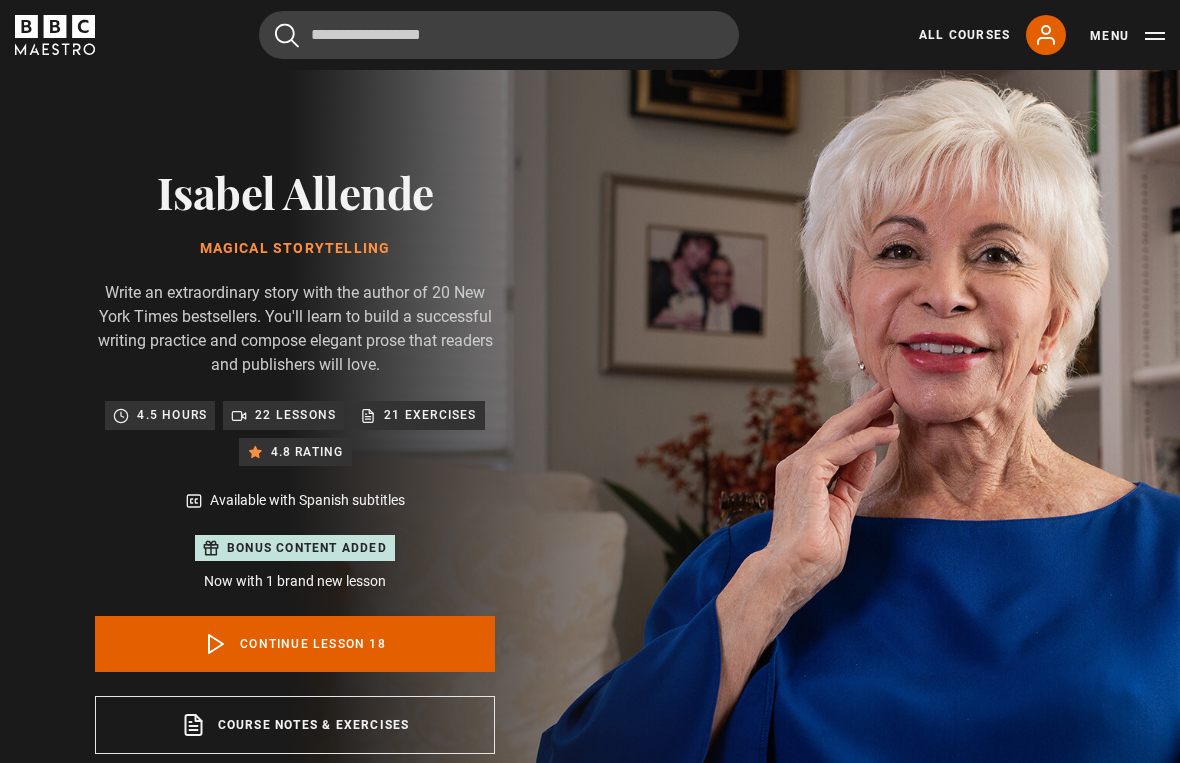 click on "Video Player is loading. Play Lesson Build tense scenes 10s Skip Back 10 seconds Pause 10s Skip Forward 10 seconds Loaded :  50.46% Pause Mute Current Time  7:11 - Duration  15:41
Isabel Allende
Lesson 18
Build tense scenes
1x Playback Rate 2x 1.5x 1x , selected 0.5x Captions captions off , selected English  Captions Spanish  Captions This is a modal window.
Lesson Completed
Up next
Find your ending
Cancel
Do you want to save this lesson?
Save lesson" at bounding box center [590, 1371] 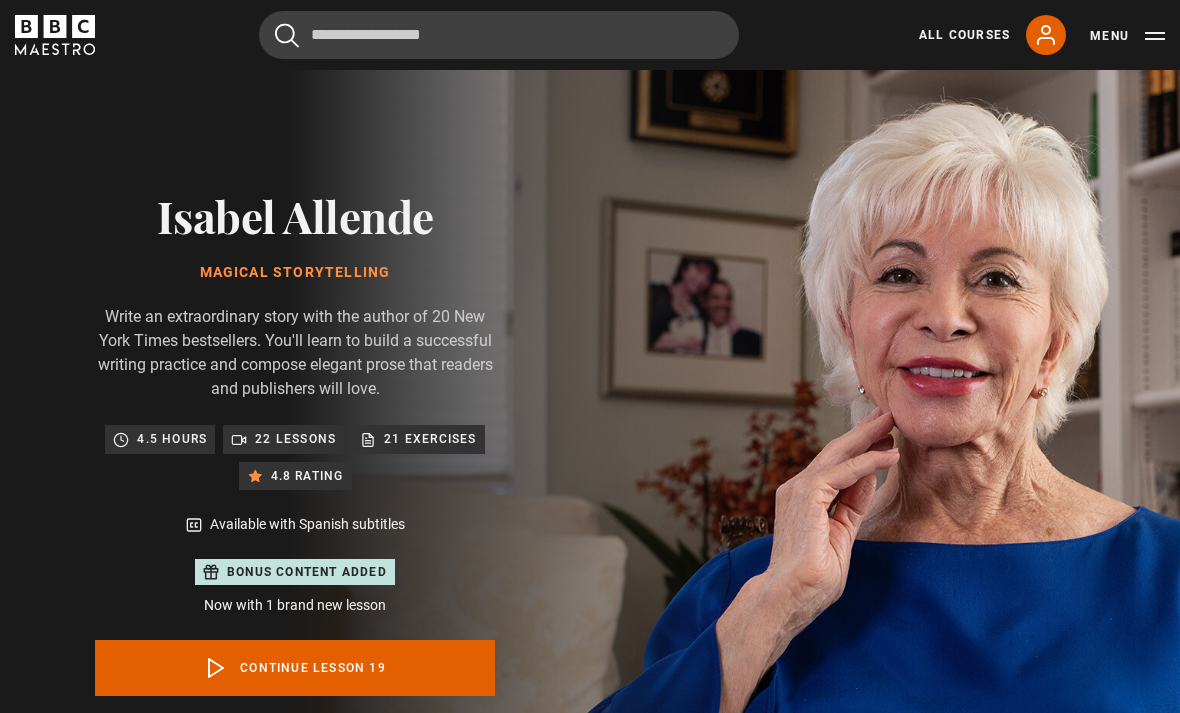 scroll, scrollTop: 1008, scrollLeft: 0, axis: vertical 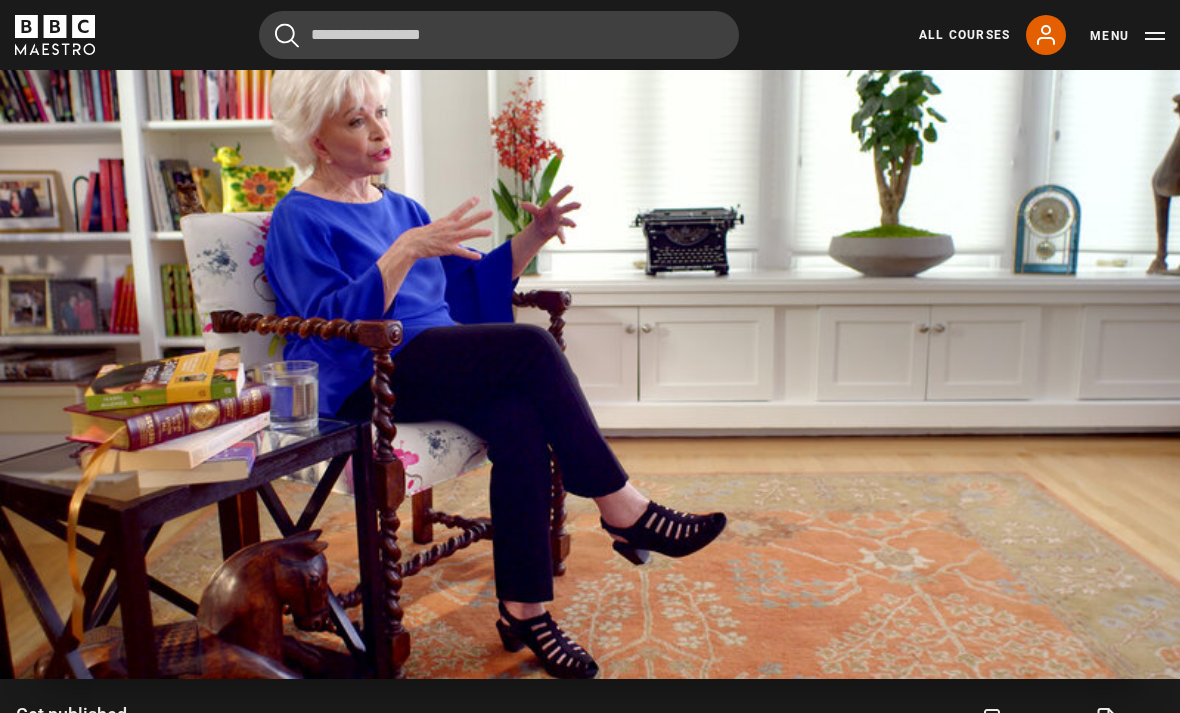 click on "Video Player is loading. Play Lesson Get published 10s Skip Back 10 seconds Pause 10s Skip Forward 10 seconds Loaded :  0.59% Pause Mute Current Time  0:00 - Duration  13:54
Isabel Allende
Lesson 20
Get published
1x Playback Rate 2x 1.5x 1x , selected 0.5x Captions captions off , selected English  Captions Spanish  Captions This is a modal window.
Lesson Completed
Up next
Conclusion
Cancel
Do you want to save this lesson?
Save lesson" at bounding box center [590, 347] 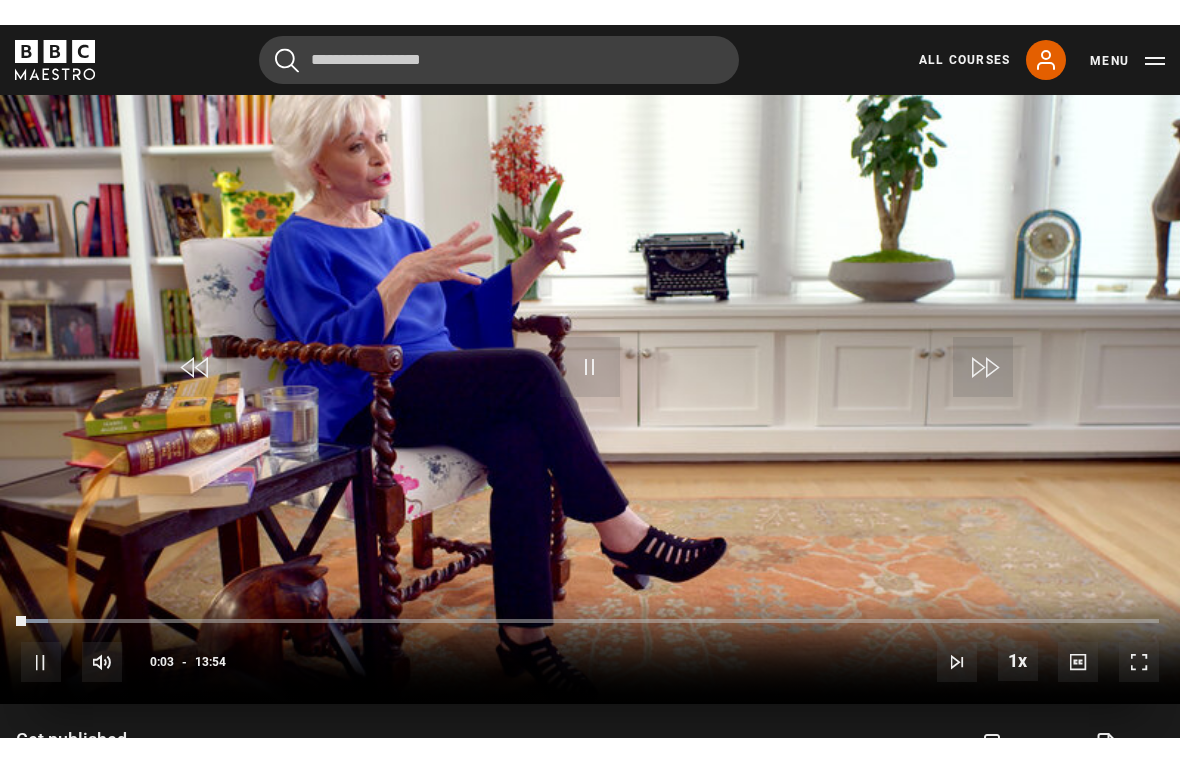 scroll, scrollTop: 24, scrollLeft: 0, axis: vertical 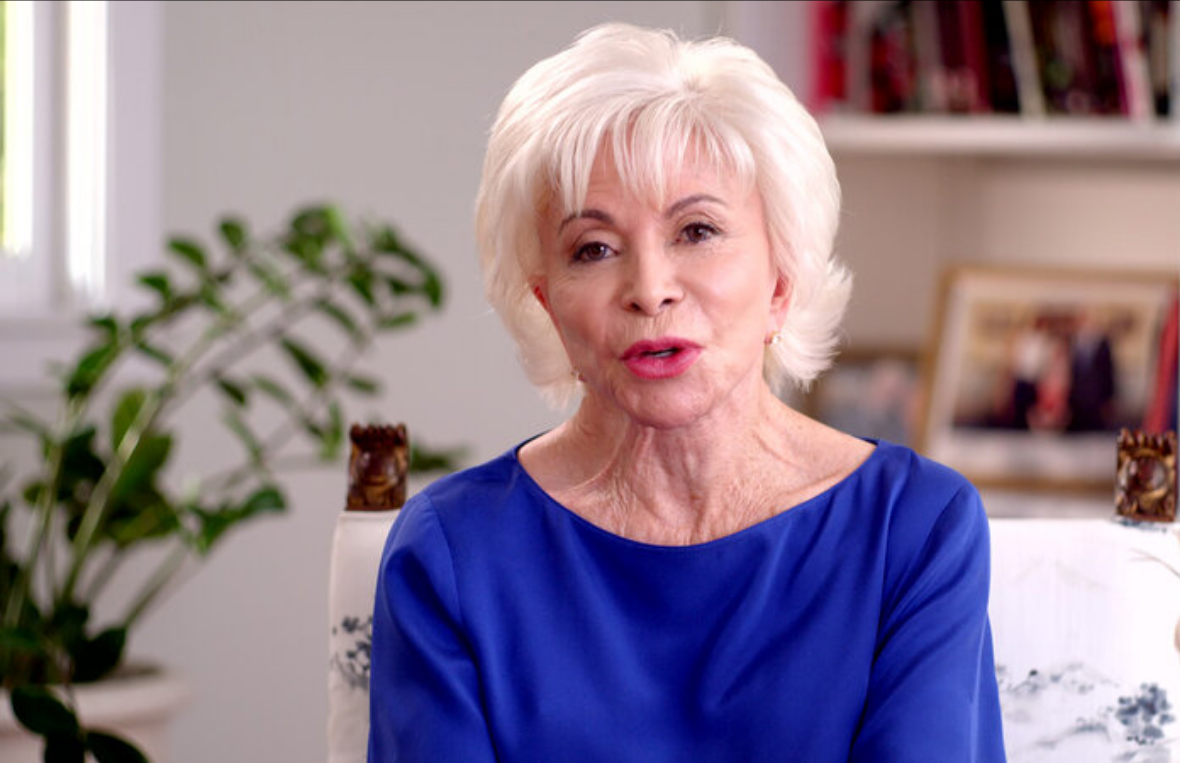 click on "Video Player is loading. Play Lesson Conclusion 10s Skip Back 10 seconds Pause 10s Skip Forward 10 seconds Loaded :  96.67% Pause Mute Current Time  1:00 - Duration  1:07
Isabel Allende
Lesson 21
Conclusion
1x Playback Rate 2x 1.5x 1x , selected 0.5x Captions captions off , selected English  Captions Spanish  Captions This is a modal window.
Lesson Completed
Up next
The Making of My Name is Emilia del Valle
Cancel
Do you want to save this lesson?
Save lesson" at bounding box center (590, 381) 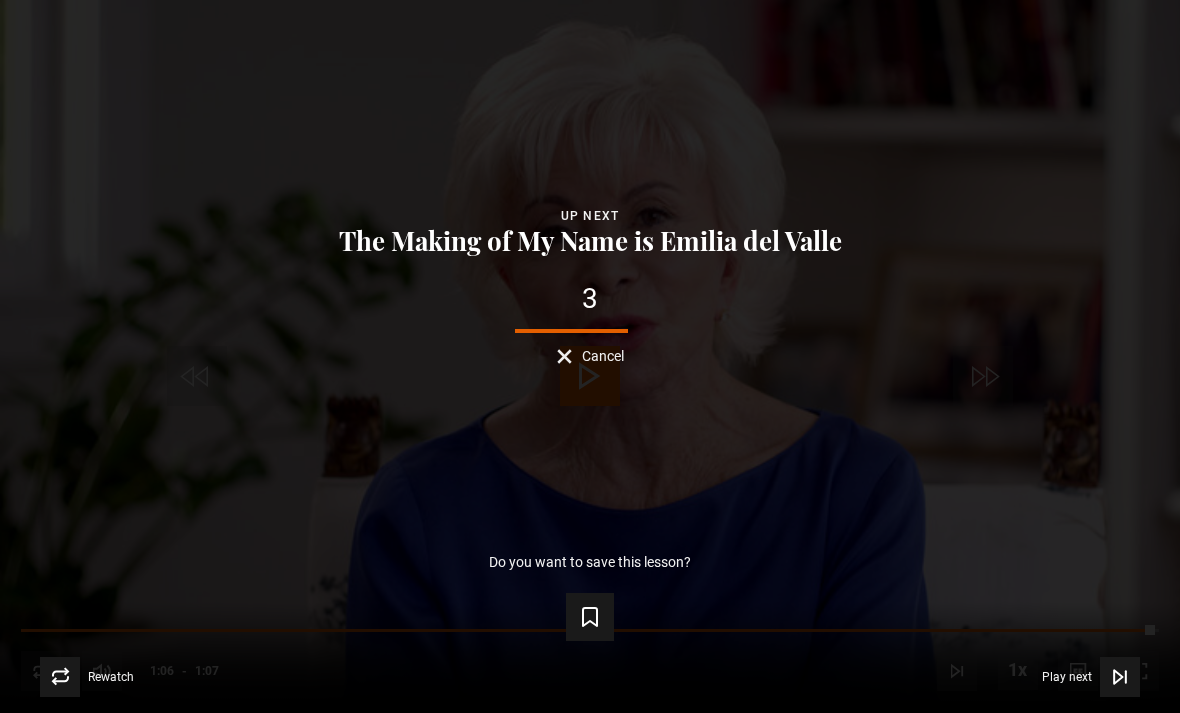 scroll, scrollTop: 0, scrollLeft: 0, axis: both 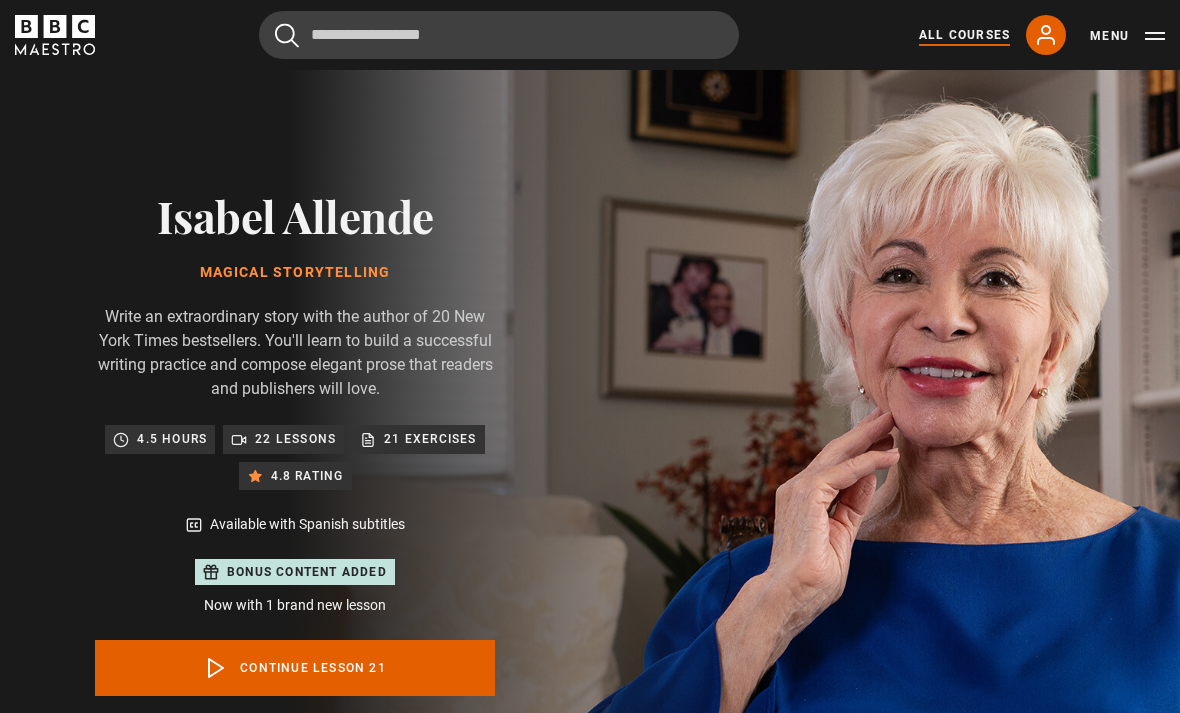 click on "All Courses" at bounding box center [964, 35] 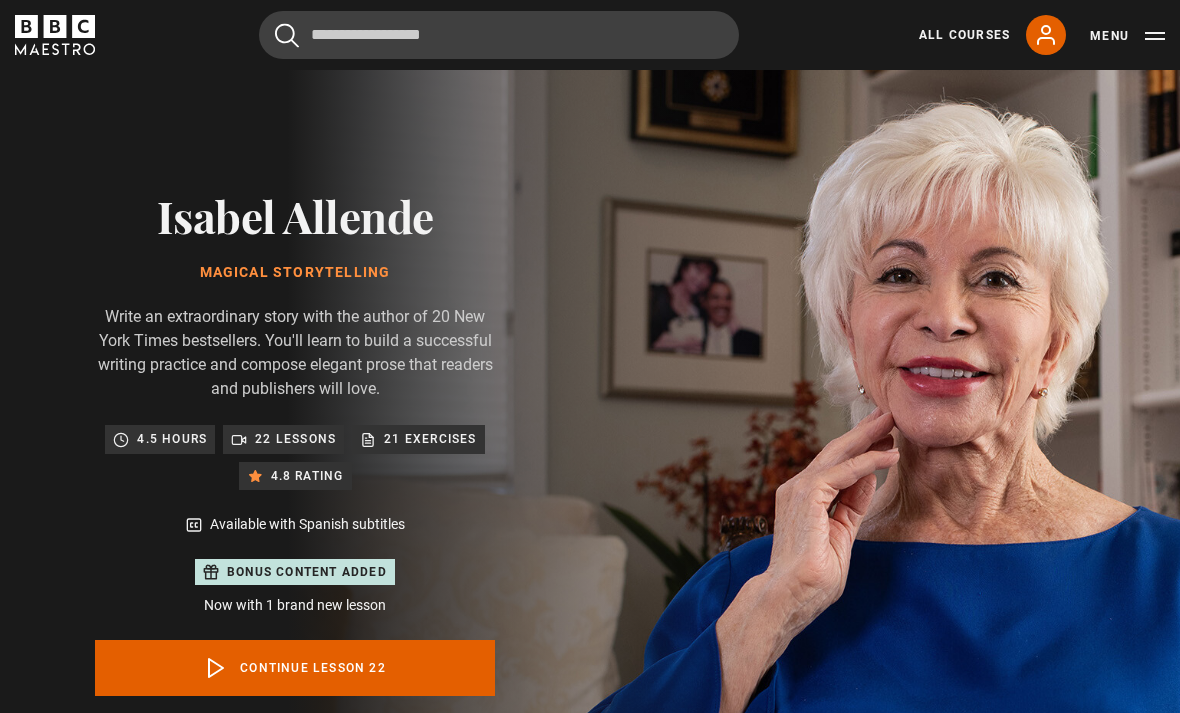 scroll, scrollTop: 896, scrollLeft: 0, axis: vertical 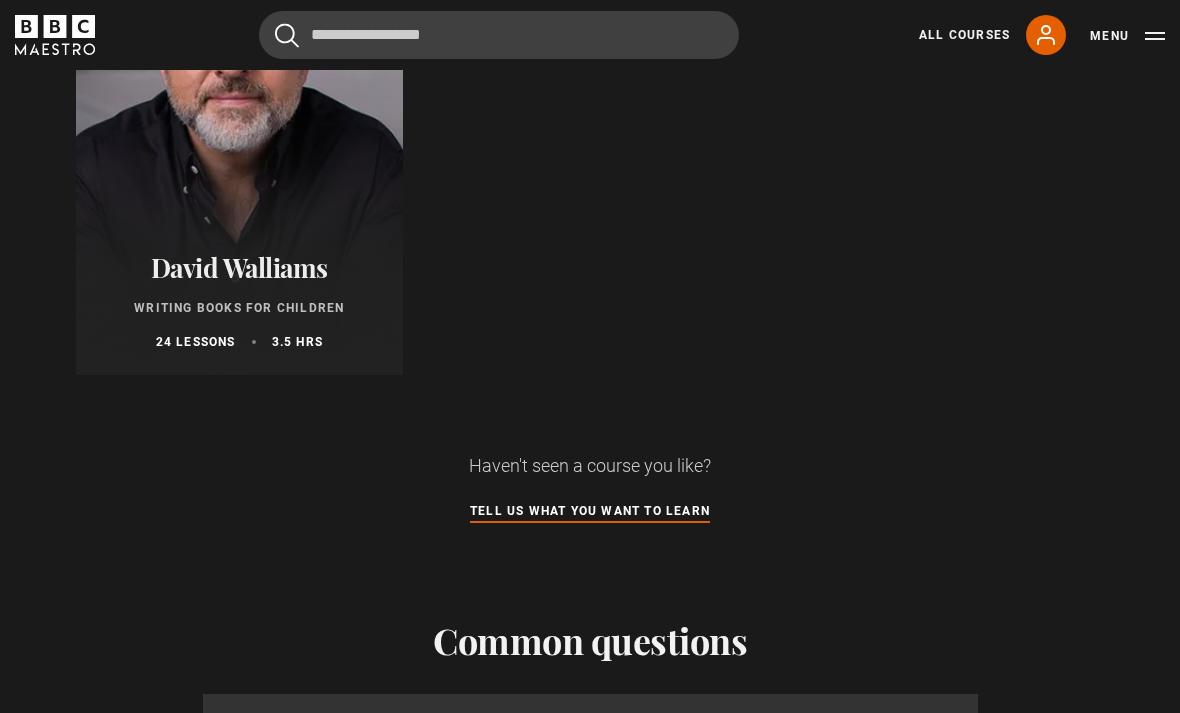 click on "Tell us what you want to learn" at bounding box center (590, 512) 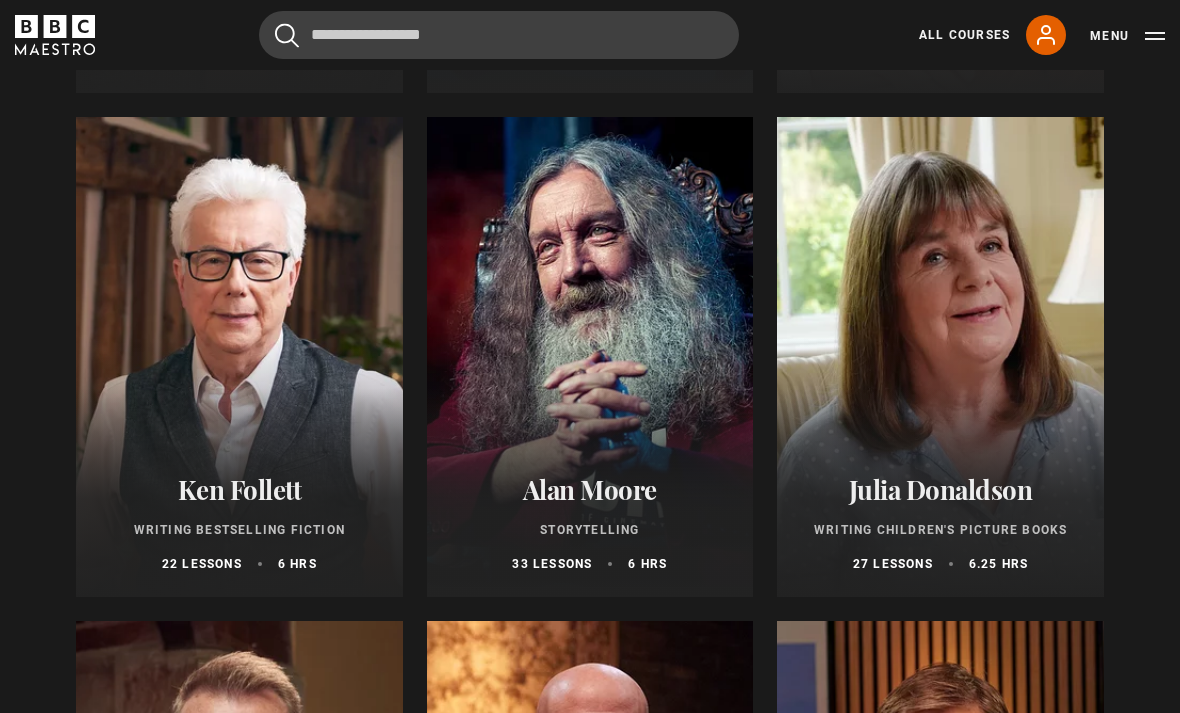scroll, scrollTop: 685, scrollLeft: 0, axis: vertical 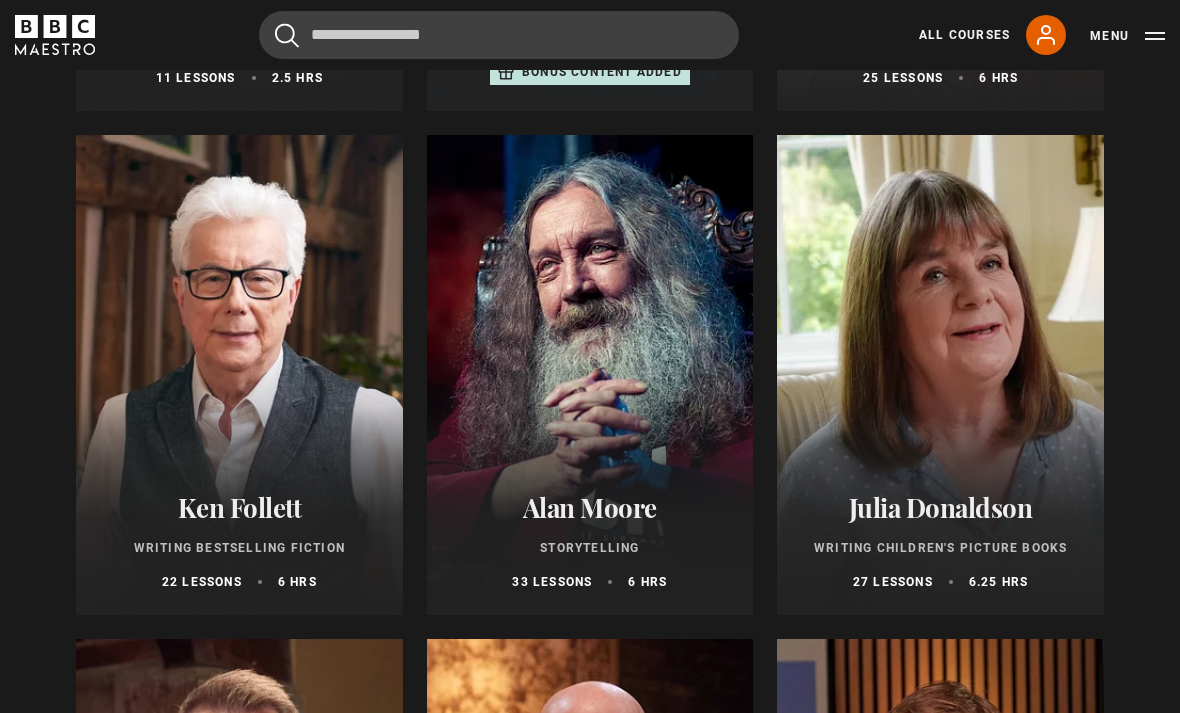click at bounding box center (239, 376) 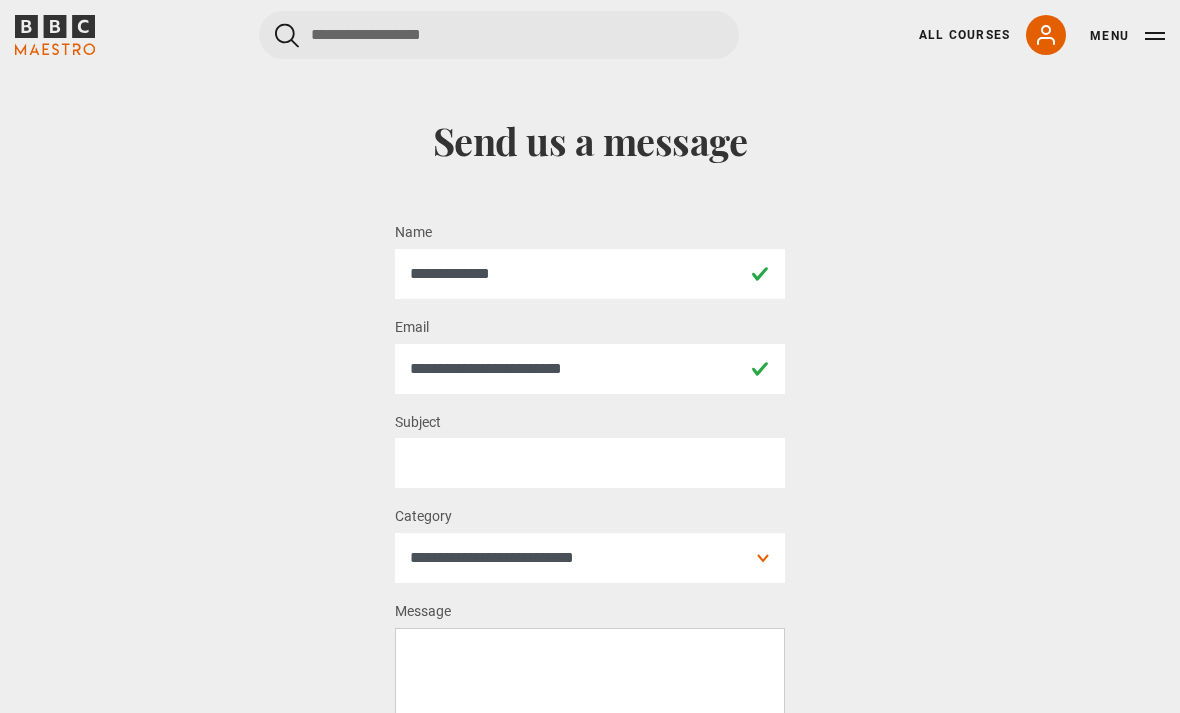 scroll, scrollTop: 0, scrollLeft: 0, axis: both 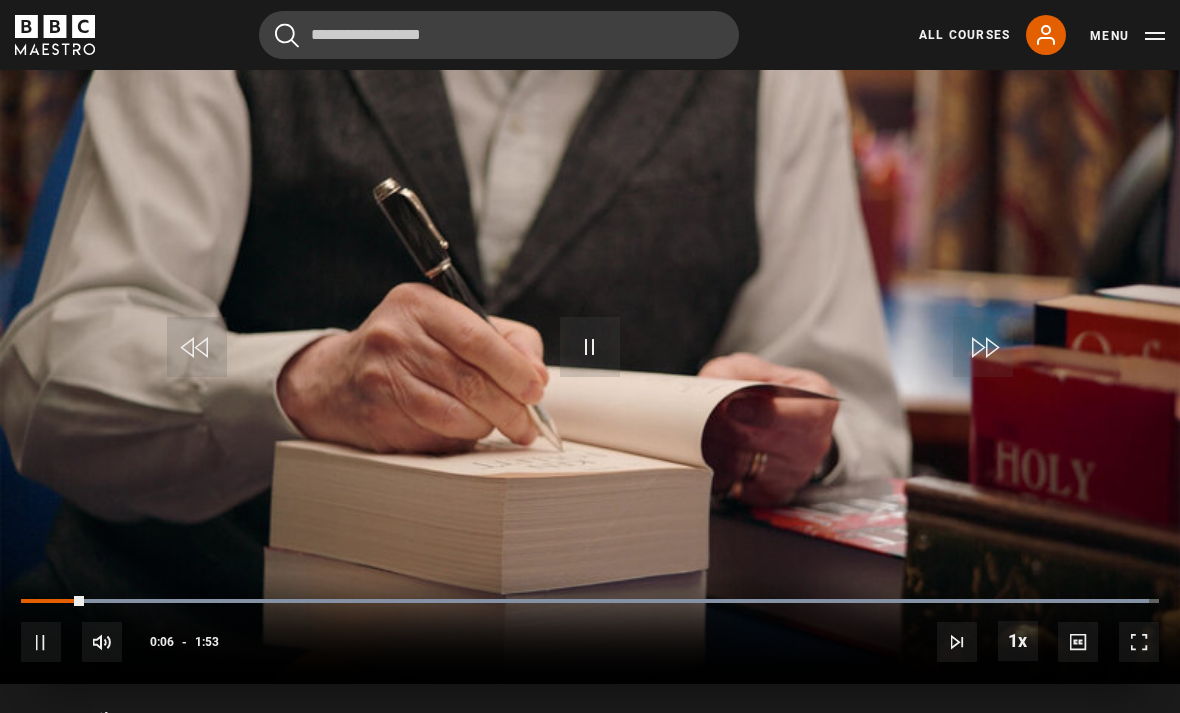 click on "Video Player is loading. Play Video 10s Skip Back 10 seconds Pause 10s Skip Forward 10 seconds Loaded :  99.09% Pause Mute Current Time  0:06 - Duration  1:53 1x Playback Rate 2x 1.5x 1x , selected 0.5x Captions captions off , selected English  Captions This is a modal window.
Lesson Completed
Up next
Writing Bestselling Fiction Introduction
Cancel
Rewatch
Rewatch
Play next
Play next" at bounding box center (590, 352) 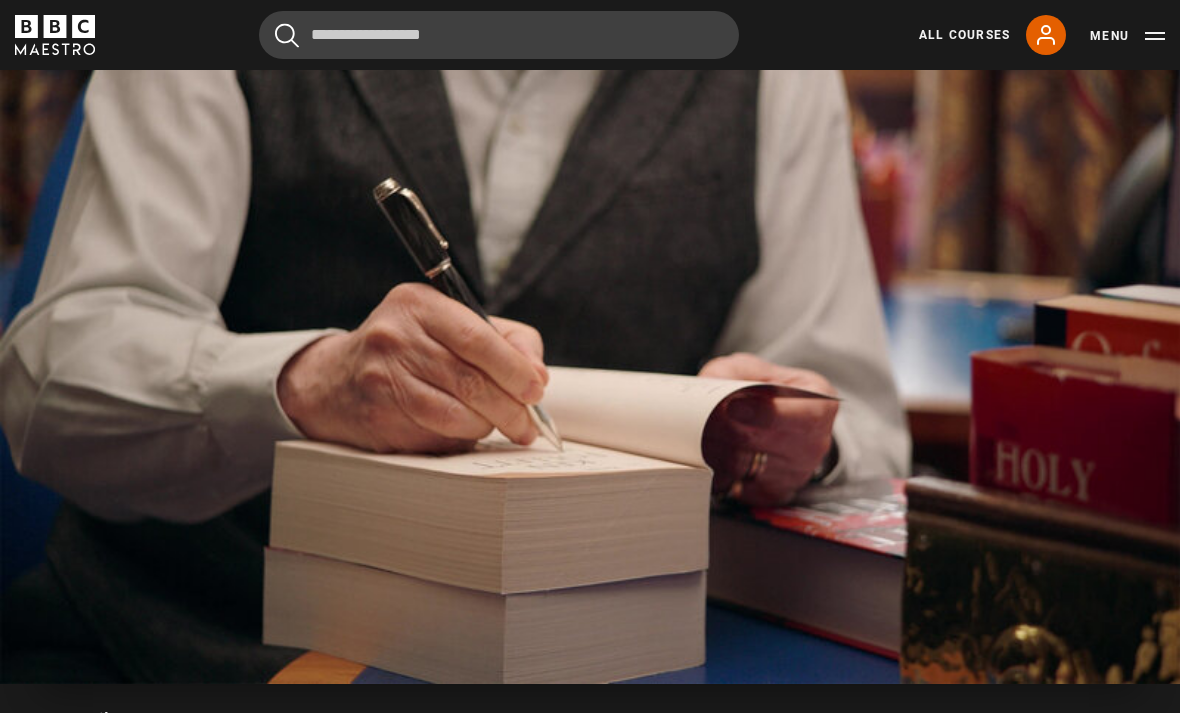click on "Video Player is loading. Play Video 10s Skip Back 10 seconds Pause 10s Skip Forward 10 seconds Loaded :  99.09% Pause Mute Current Time  0:10 - Duration  1:53 1x Playback Rate 2x 1.5x 1x , selected 0.5x Captions captions off , selected English  Captions This is a modal window.
Lesson Completed
Up next
Writing Bestselling Fiction Introduction
Cancel
Rewatch
Rewatch
Play next
Play next" at bounding box center [590, 352] 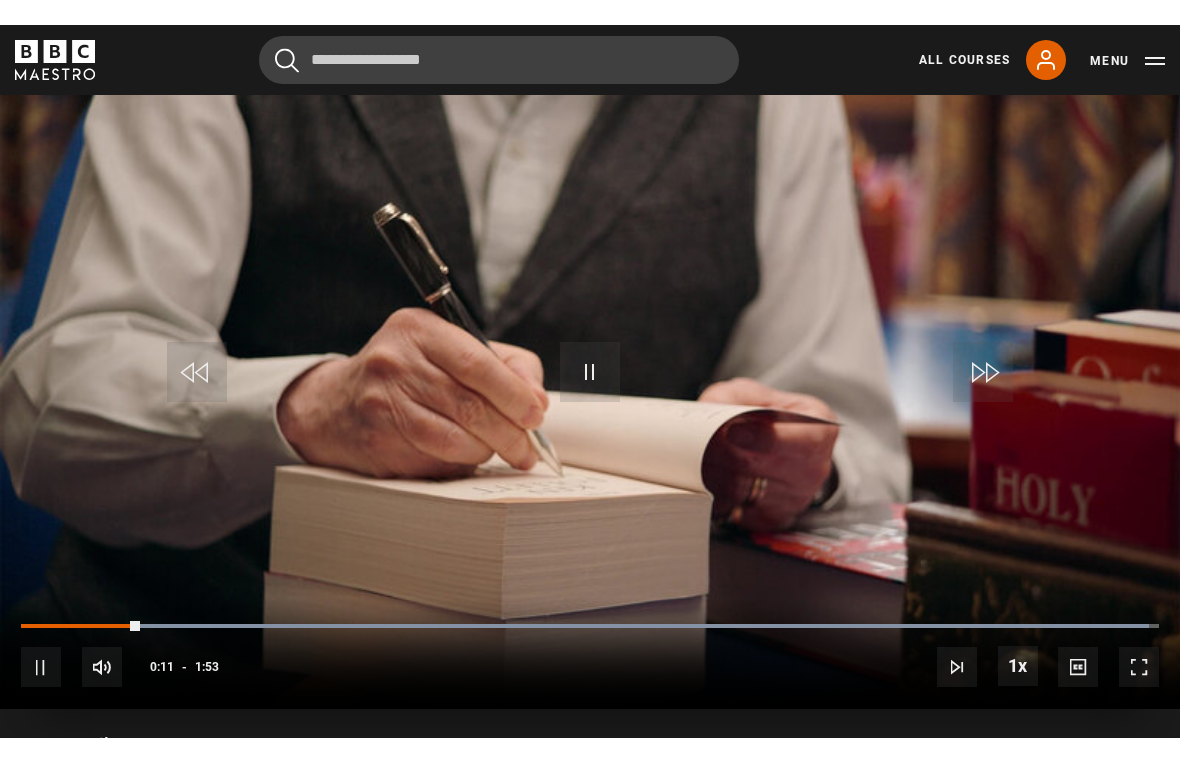 scroll, scrollTop: 24, scrollLeft: 0, axis: vertical 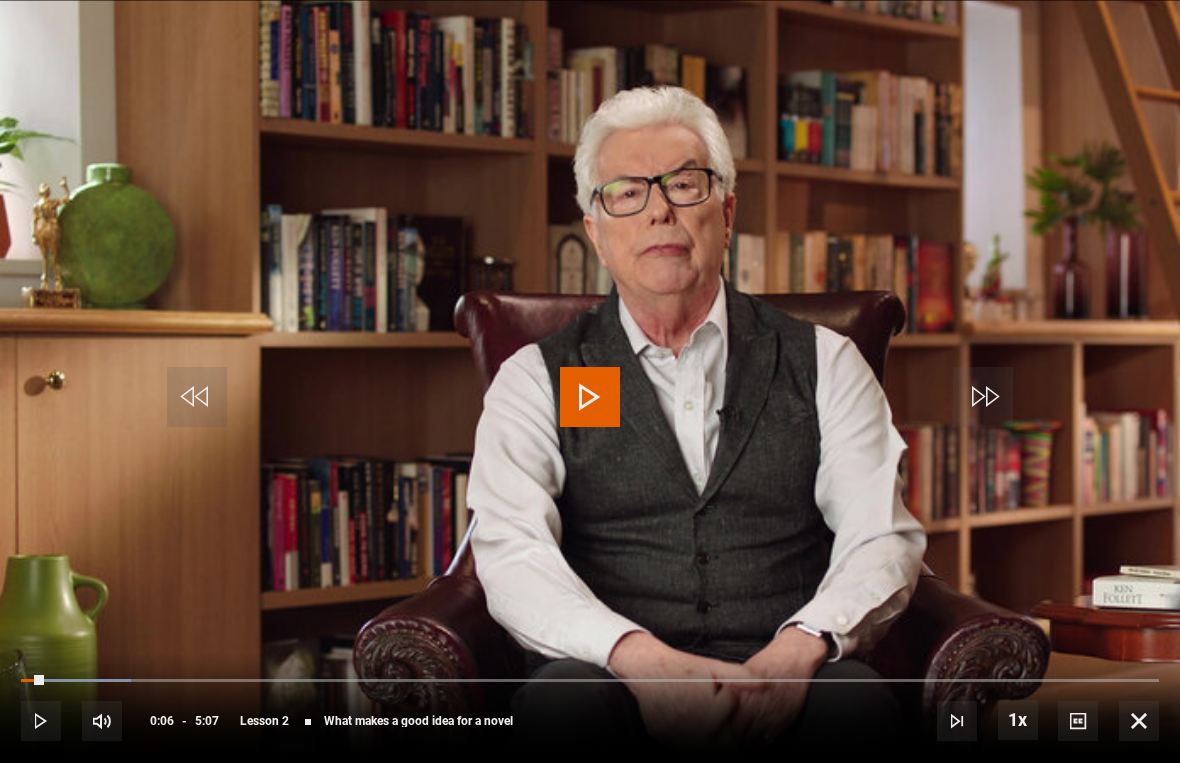 click at bounding box center (590, 397) 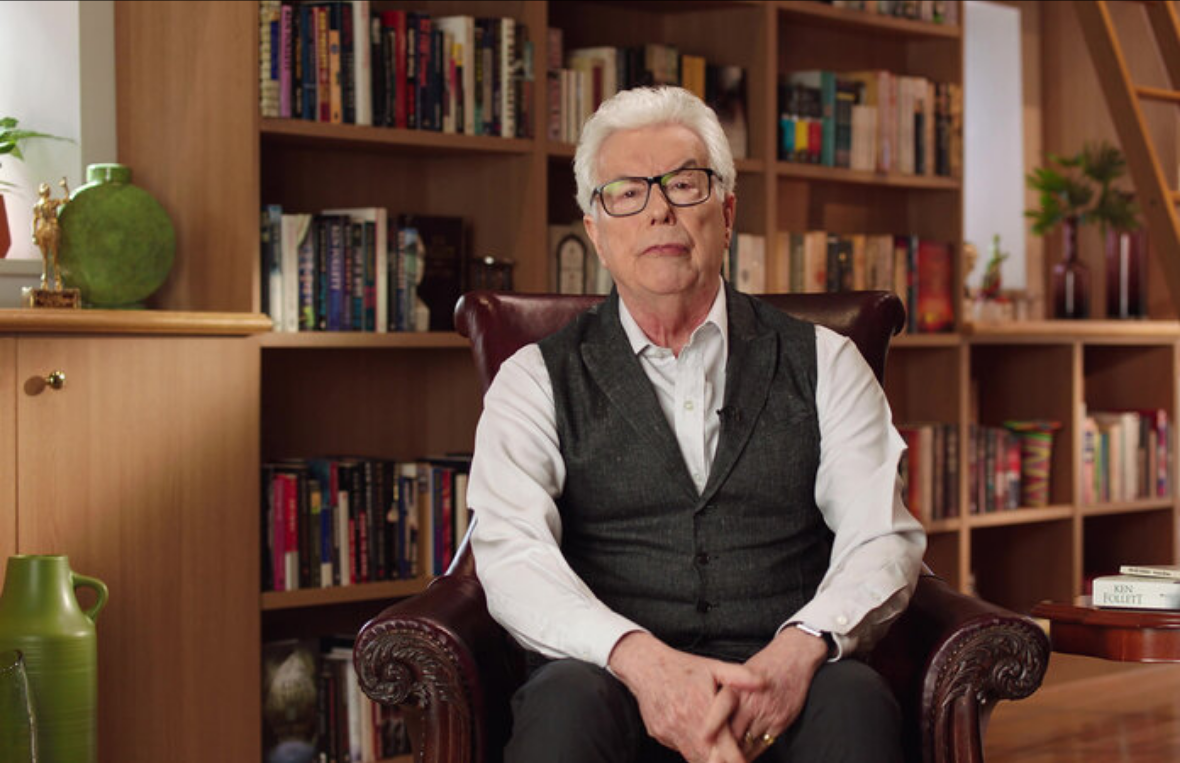 click on "Video Player is loading. Play Lesson What makes a good idea for a novel 10s Skip Back 10 seconds Pause 10s Skip Forward 10 seconds Loaded :  9.67% Pause Mute Current Time  1:50 - Duration  5:07
Ken Follett
Lesson 2
What makes a good idea for a novel
1x Playback Rate 2x 1.5x 1x , selected 0.5x Captions captions off , selected English  Captions This is a modal window.
Lesson Completed
Up next
Developing ideas
Cancel
Do you want to save this lesson?
Save lesson
Rewatch" at bounding box center [590, 381] 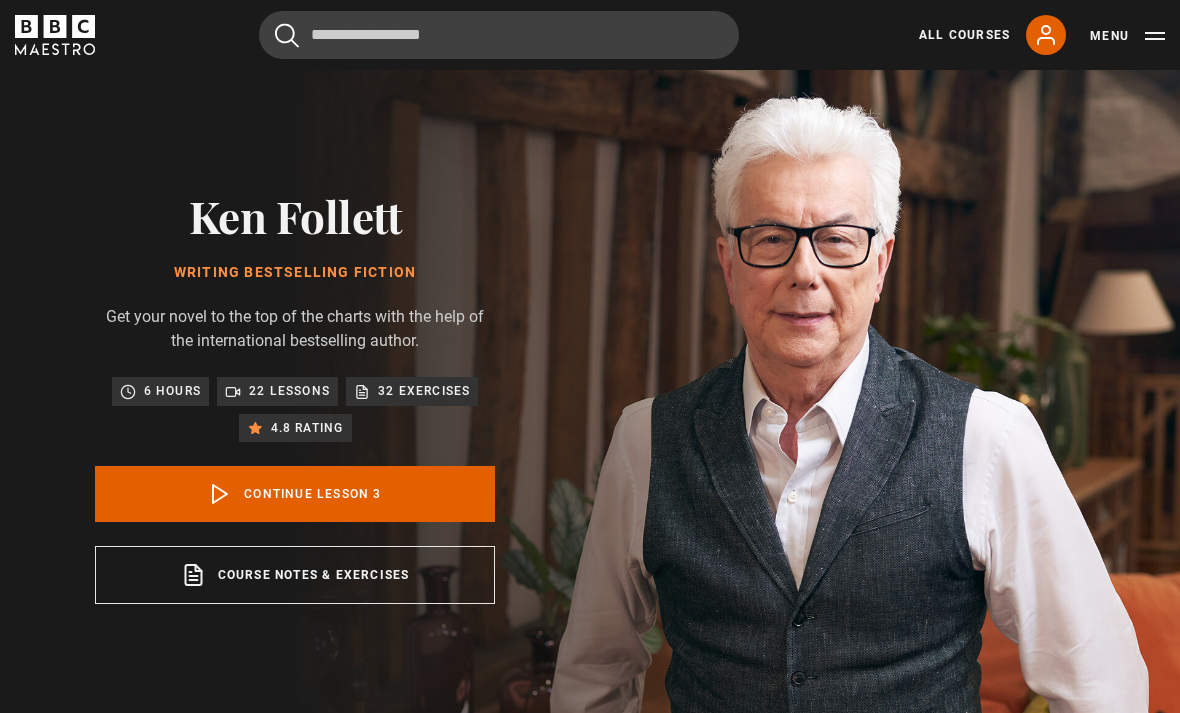 scroll, scrollTop: 787, scrollLeft: 0, axis: vertical 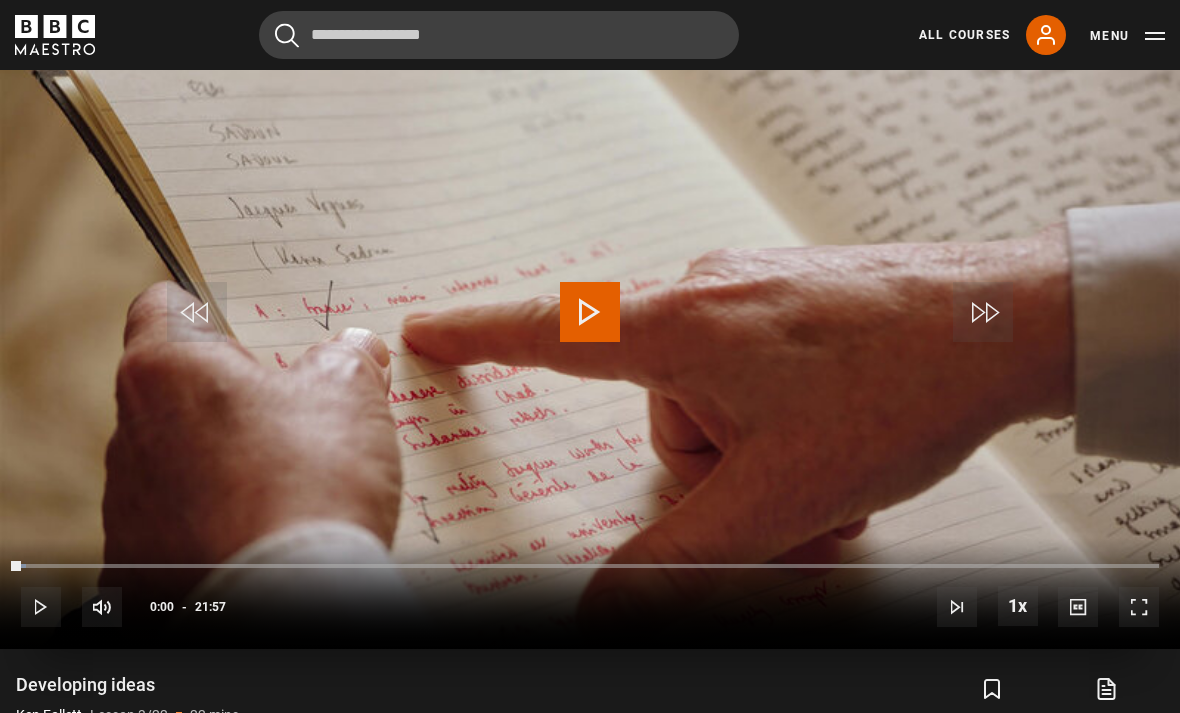 click on "10s Skip Back 10 seconds Play 10s Skip Forward 10 seconds Loaded :  0.45% Play Mute Current Time  0:00 - Duration  21:57
[FIRST] [LAST]
Lesson 3
Developing ideas
1x Playback Rate 2x 1.5x 1x , selected 0.5x Captions captions off , selected English  Captions" at bounding box center (590, 593) 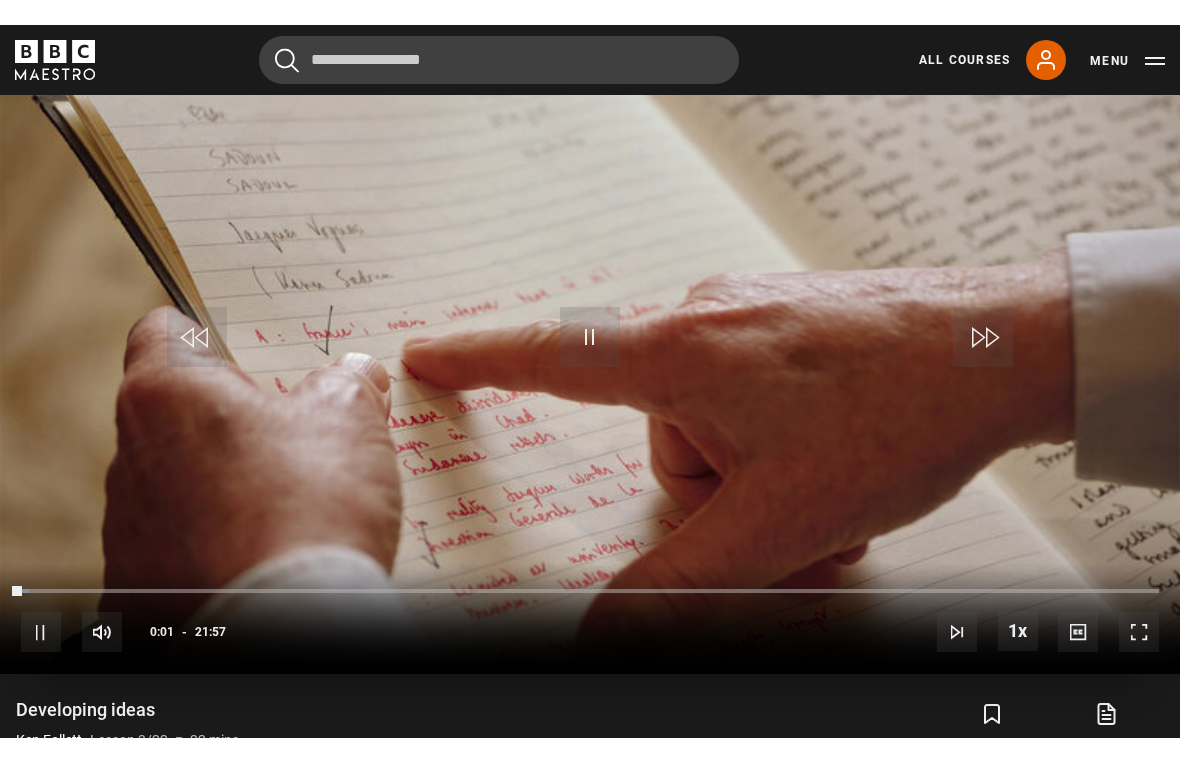 scroll, scrollTop: 24, scrollLeft: 0, axis: vertical 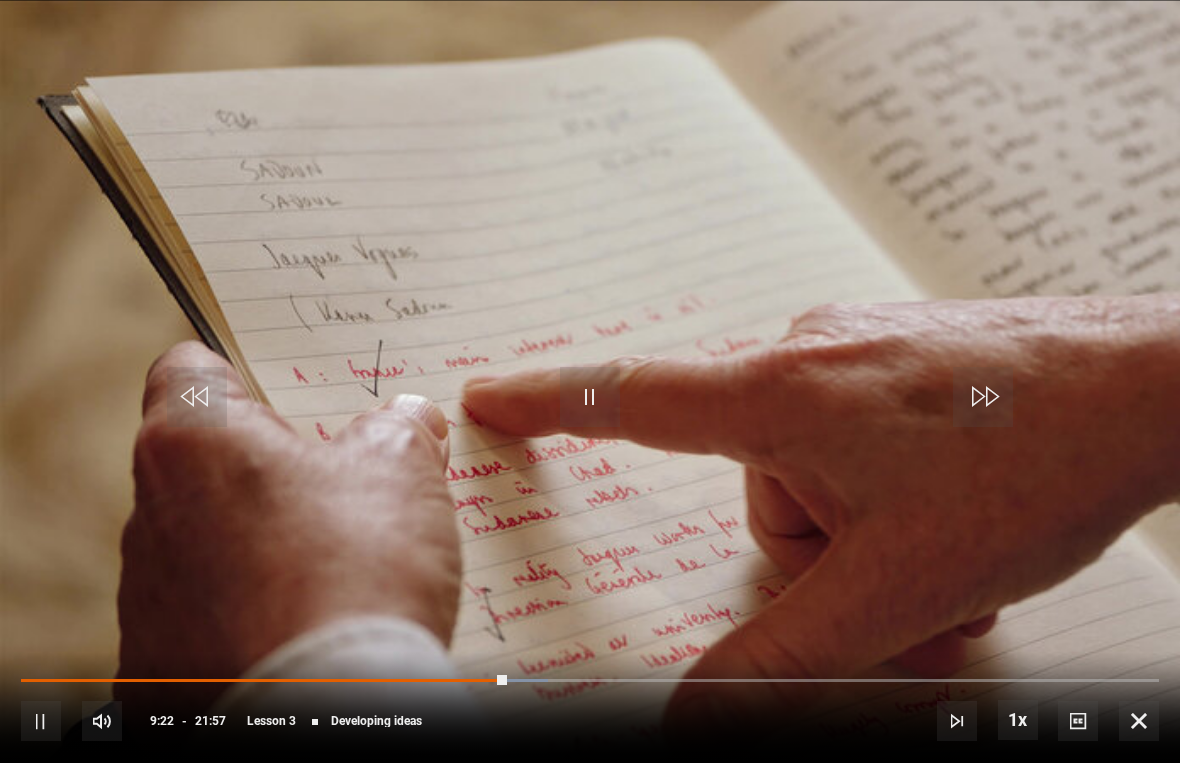click on "Video Player is loading. Play Lesson Developing ideas 10s Skip Back 10 seconds Pause 10s Skip Forward 10 seconds Loaded :  46.30% Pause Mute Current Time  9:22 - Duration  21:57
[FIRST] [LAST]
Lesson 3
Developing ideas
1x Playback Rate 2x 1.5x 1x , selected 0.5x Captions captions off , selected English  Captions This is a modal window.
Lesson Completed
Up next
Weaving the narrative
Cancel
Do you want to save this lesson?
Save lesson
Rewatch" at bounding box center [590, 381] 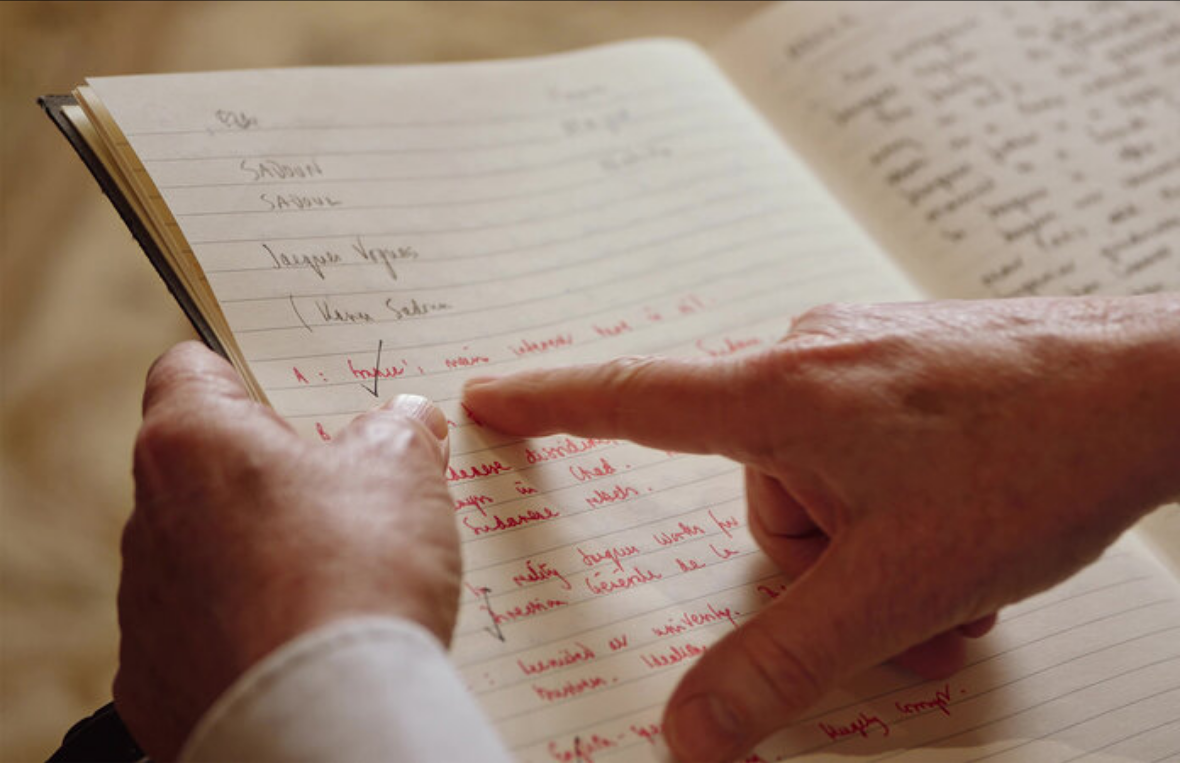 click on "Video Player is loading. Play Lesson Developing ideas 10s Skip Back 10 seconds Pause 10s Skip Forward 10 seconds Loaded :  50.84% Pause Mute Current Time  10:21 - Duration  21:57
[FIRST] [LAST]
Lesson 3
Developing ideas
1x Playback Rate 2x 1.5x 1x , selected 0.5x Captions captions off , selected English  Captions This is a modal window.
Lesson Completed
Up next
Weaving the narrative
Cancel
Do you want to save this lesson?
Save lesson" at bounding box center [590, 381] 